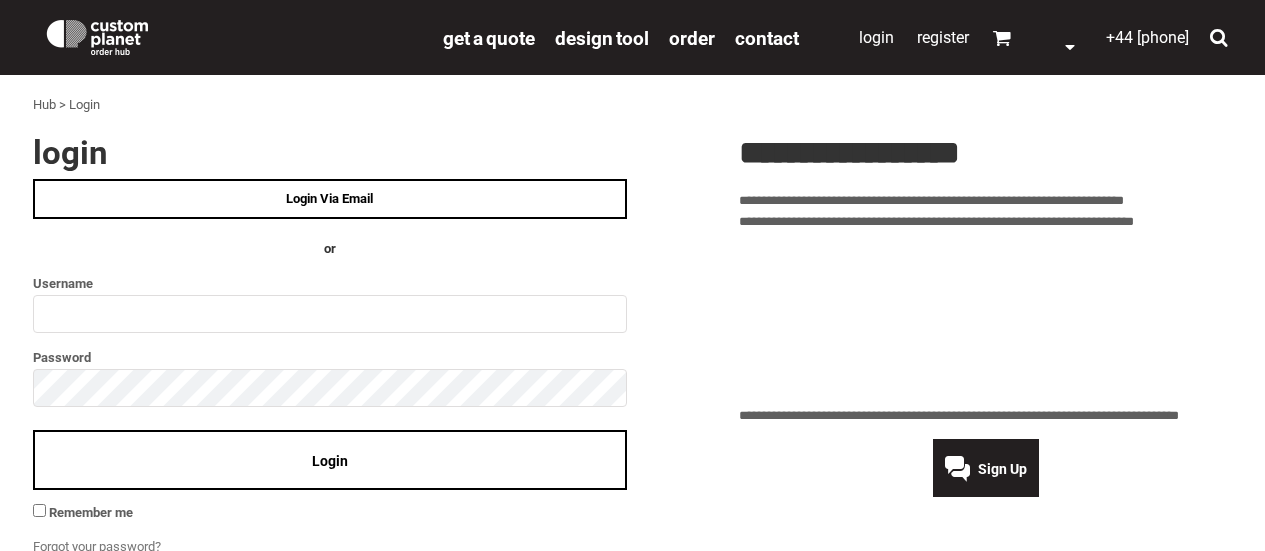 scroll, scrollTop: 0, scrollLeft: 0, axis: both 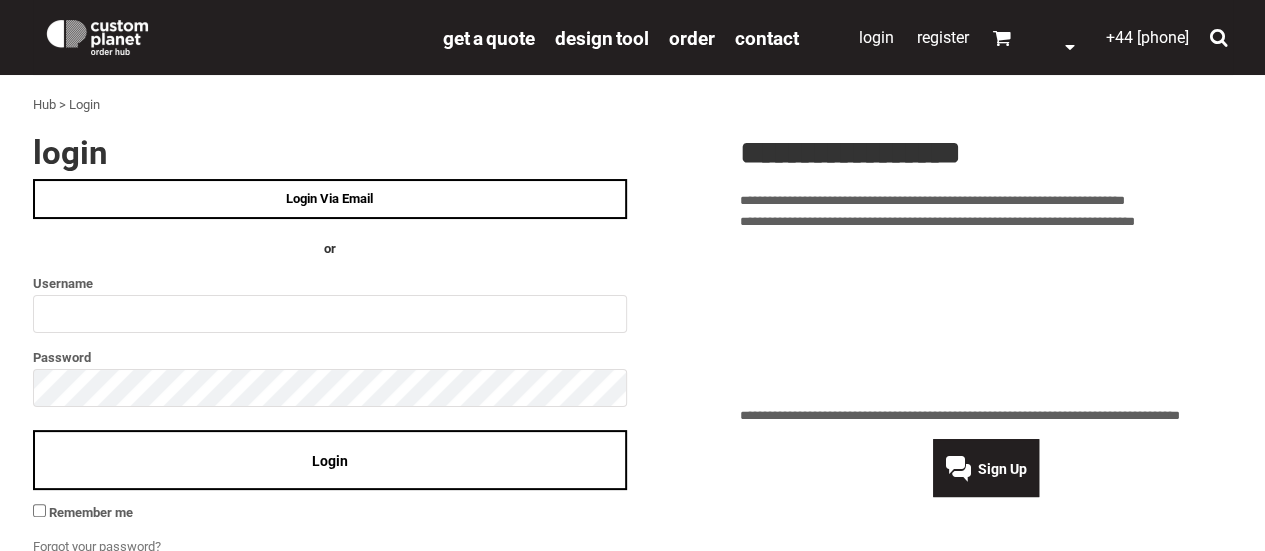 click on "Login Via Email" at bounding box center (330, 199) 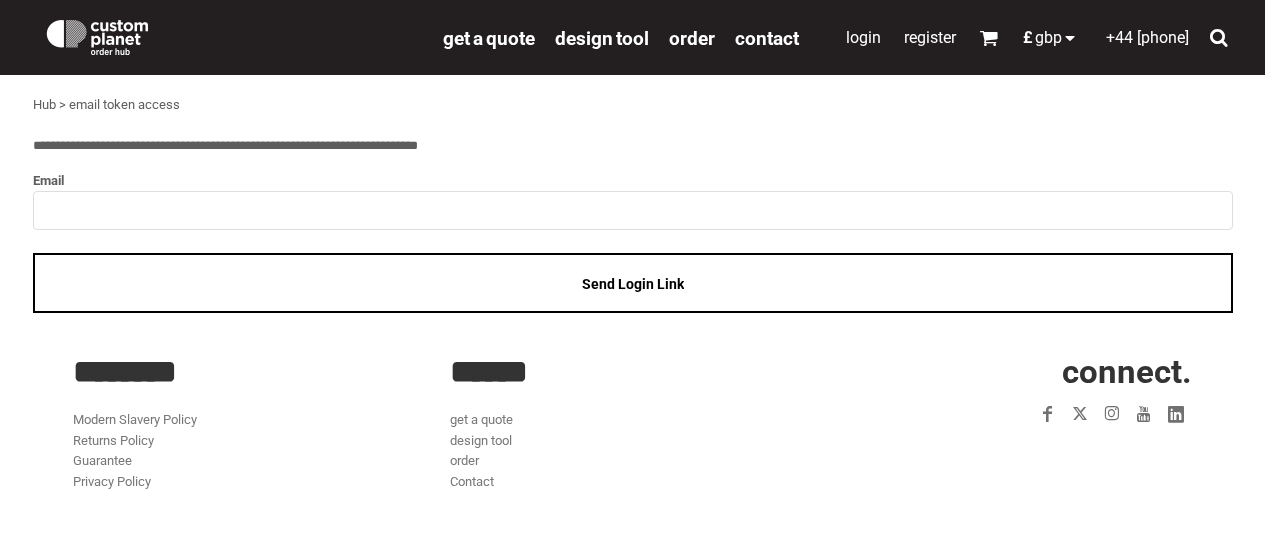 scroll, scrollTop: 0, scrollLeft: 0, axis: both 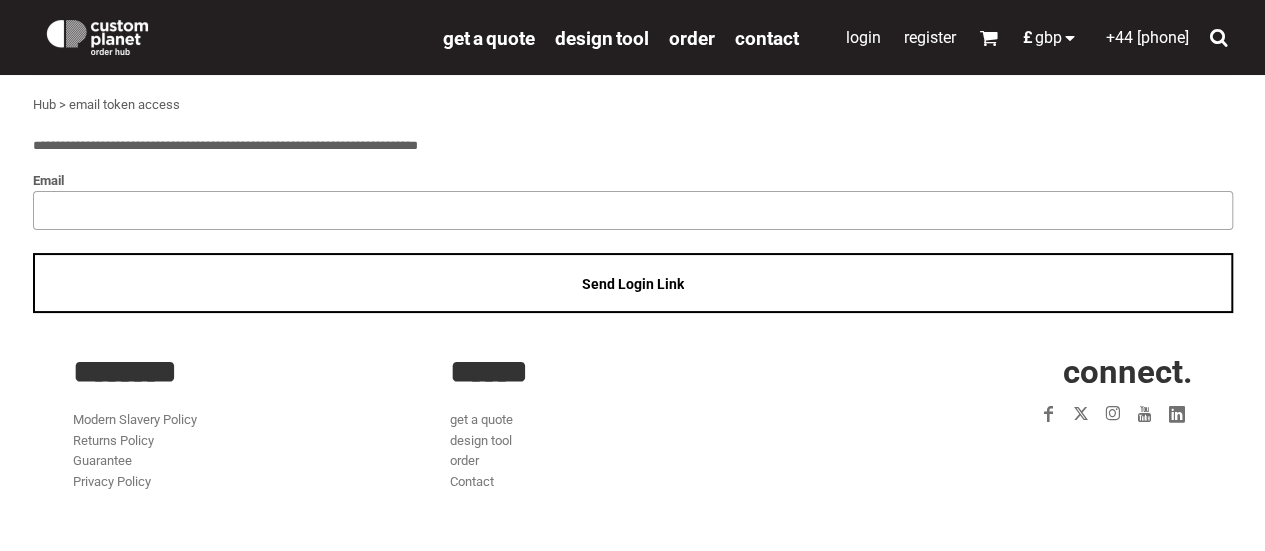 click at bounding box center (633, 210) 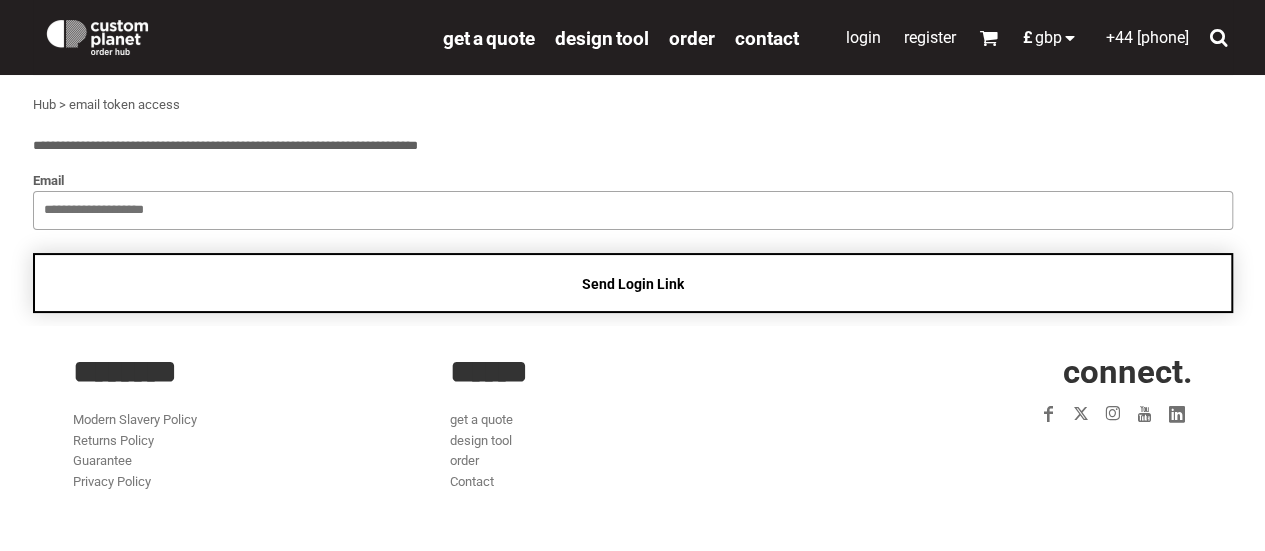 type on "**********" 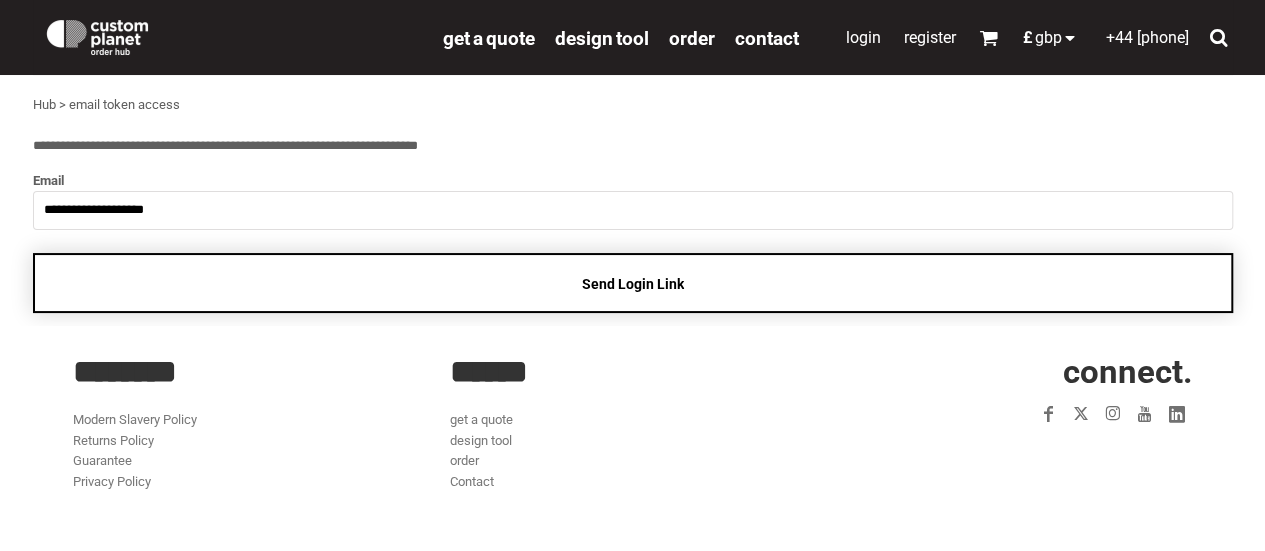 click on "Send Login Link" at bounding box center (633, 284) 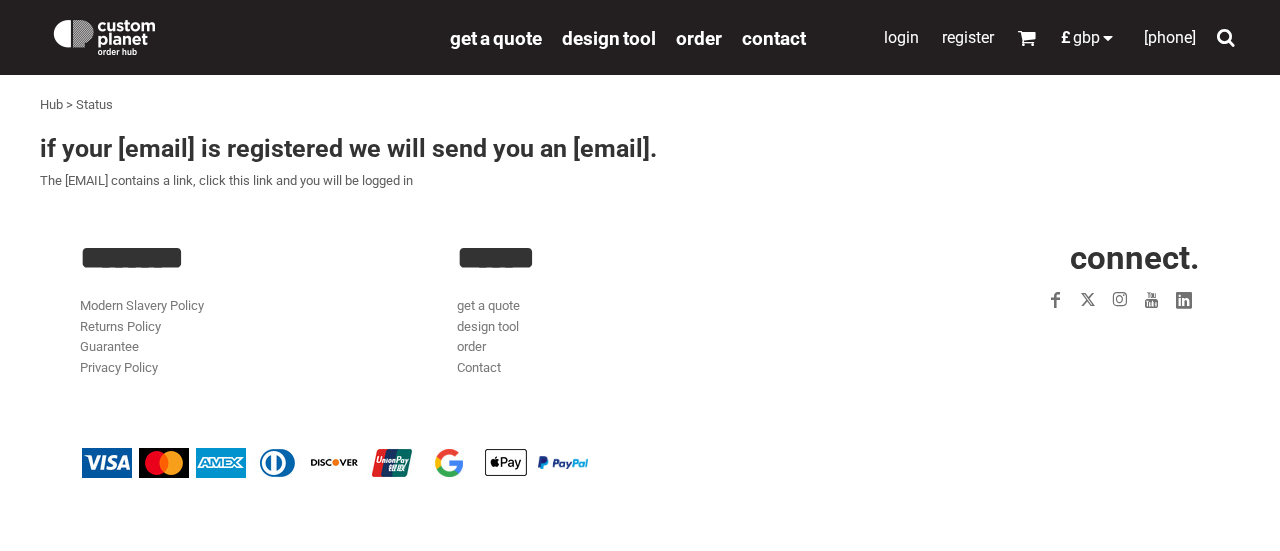 scroll, scrollTop: 0, scrollLeft: 0, axis: both 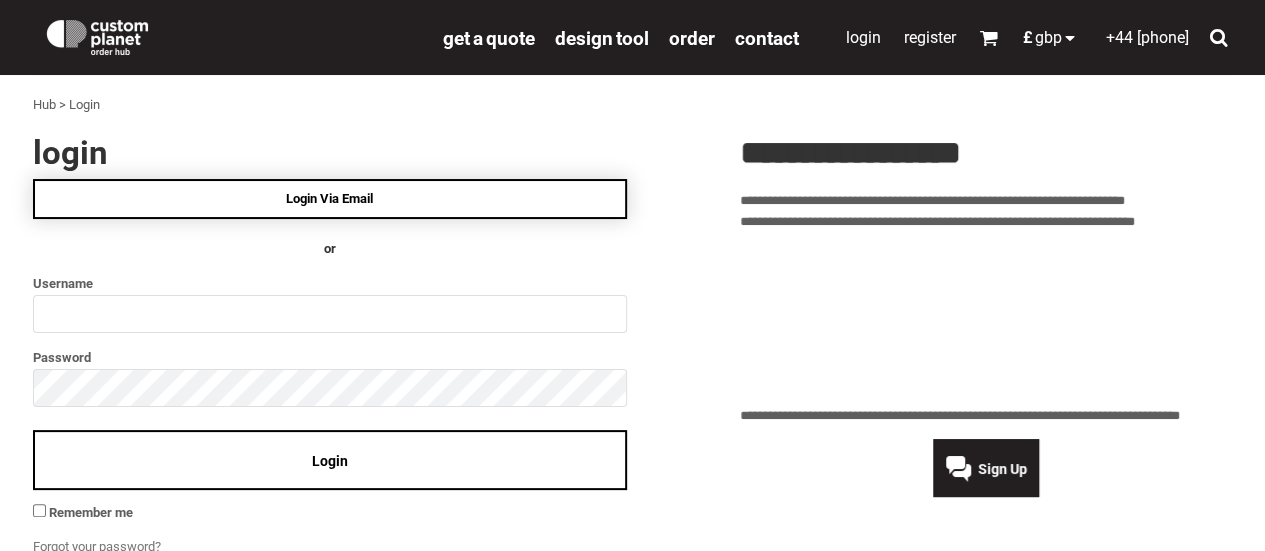 click on "Login Via Email" at bounding box center [330, 199] 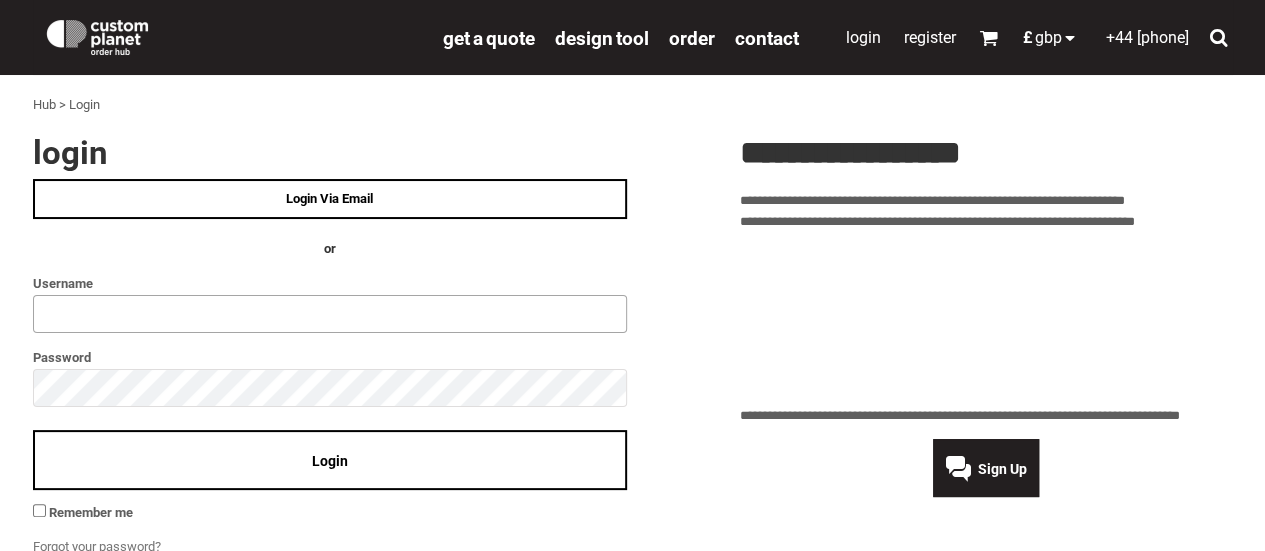 click at bounding box center [330, 314] 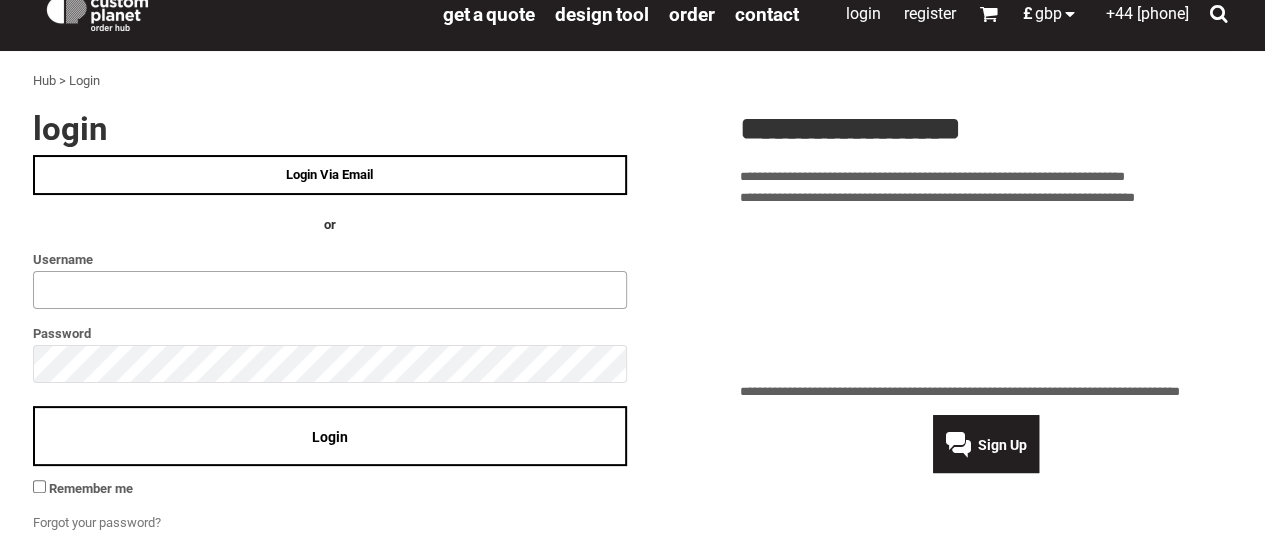 scroll, scrollTop: 112, scrollLeft: 0, axis: vertical 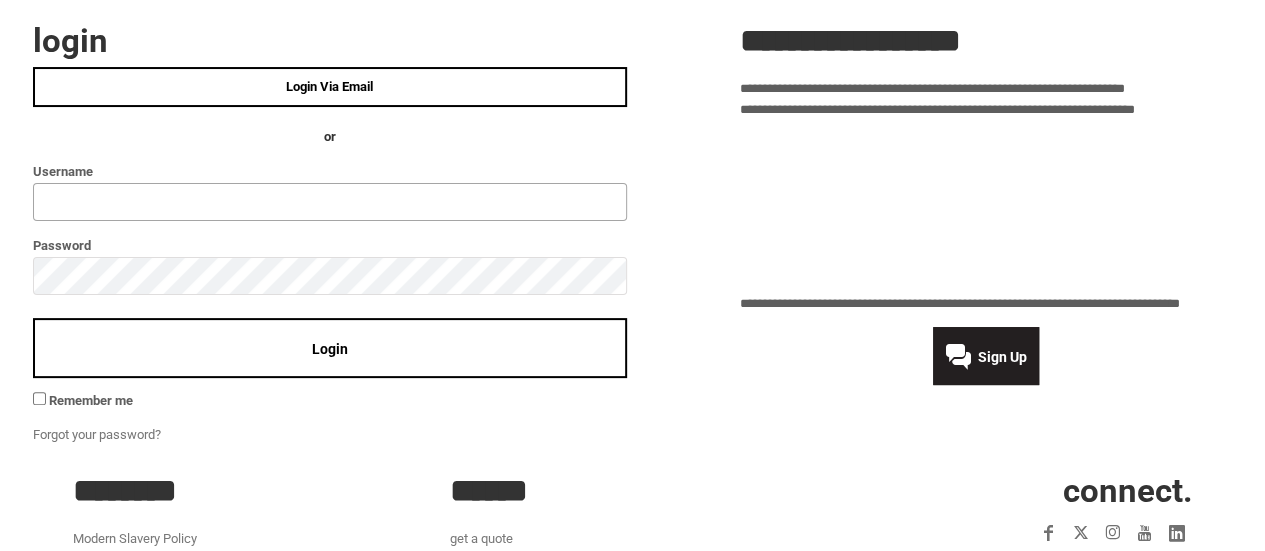 click at bounding box center [330, 202] 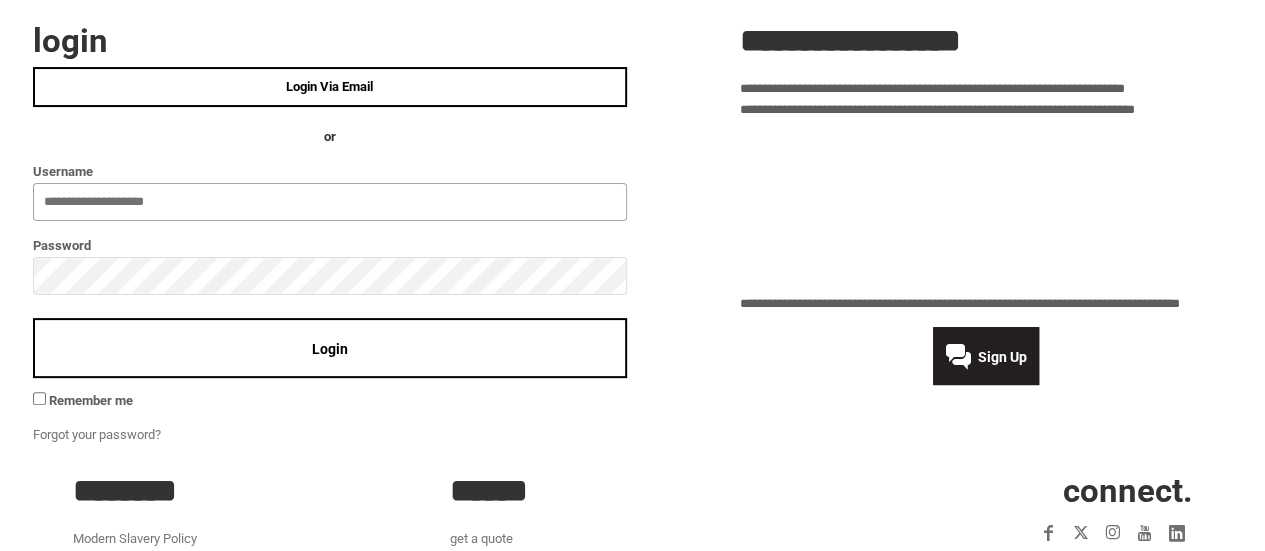 type on "**********" 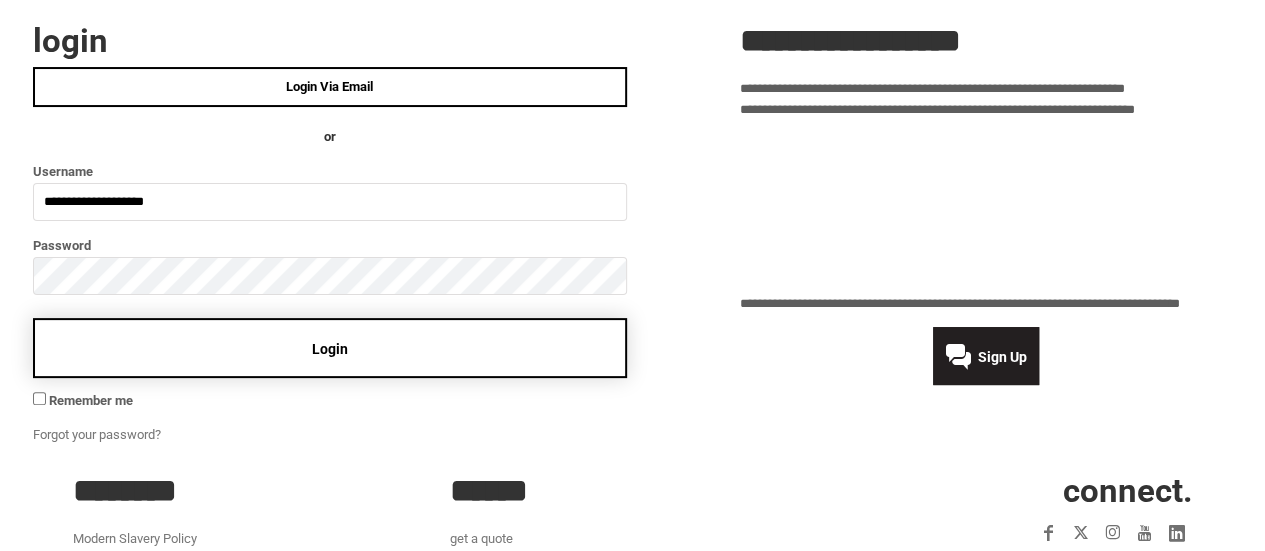 click on "Login" at bounding box center [330, 349] 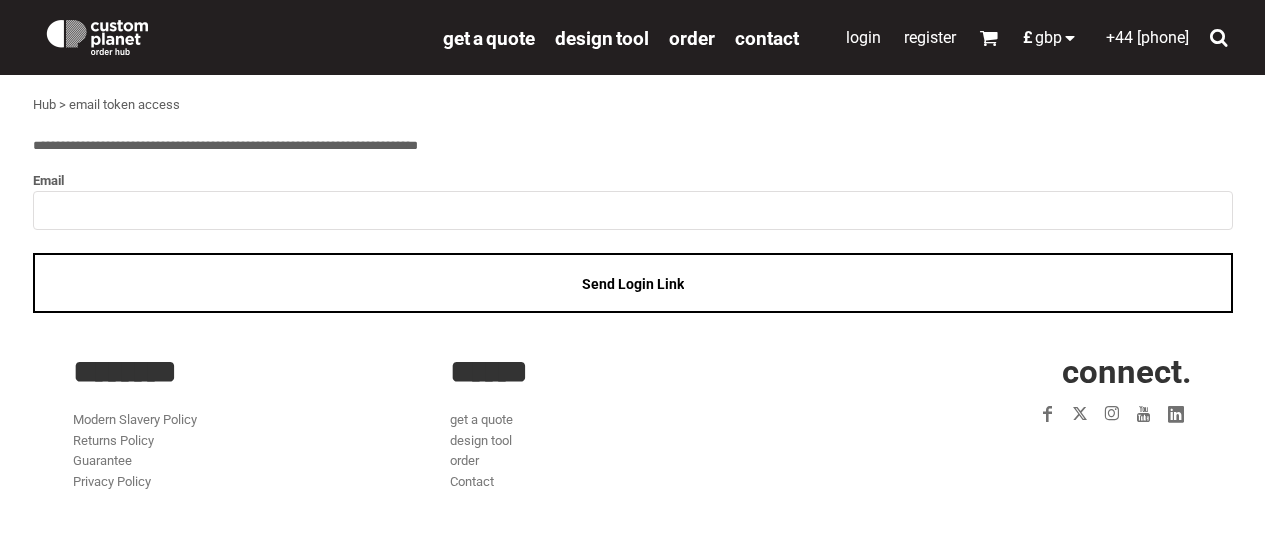 scroll, scrollTop: 0, scrollLeft: 0, axis: both 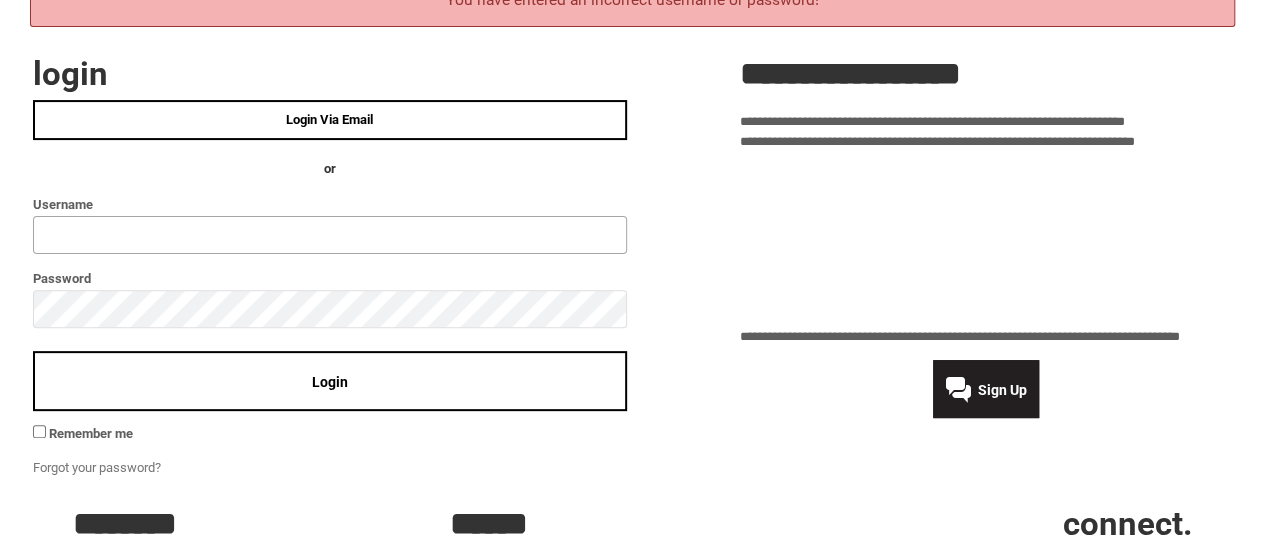 click at bounding box center (330, 235) 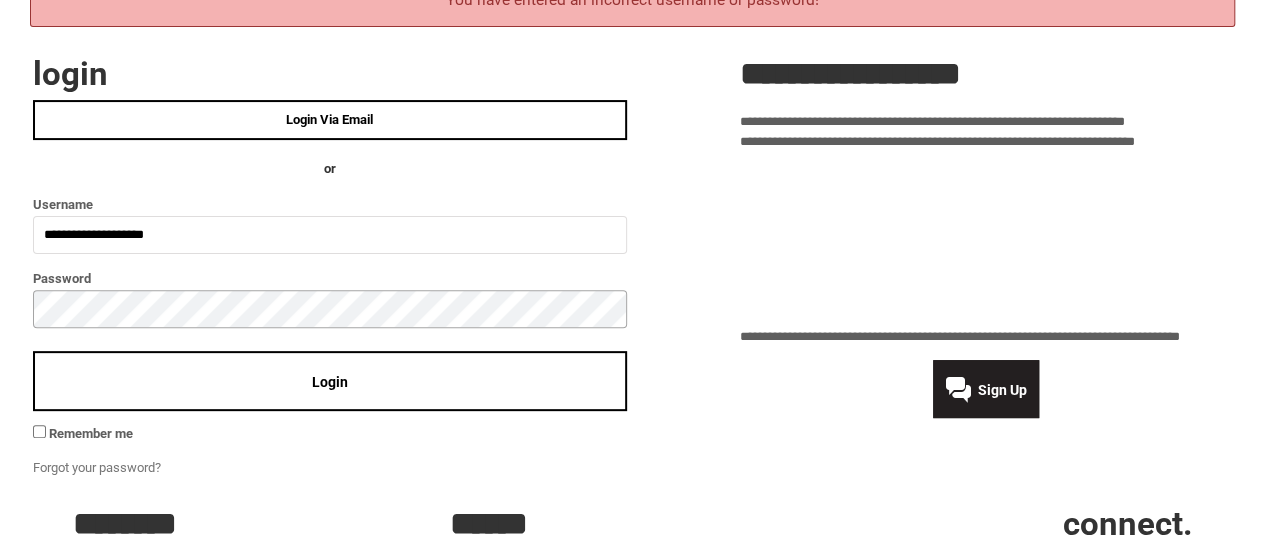 click on "**" at bounding box center (0, 0) 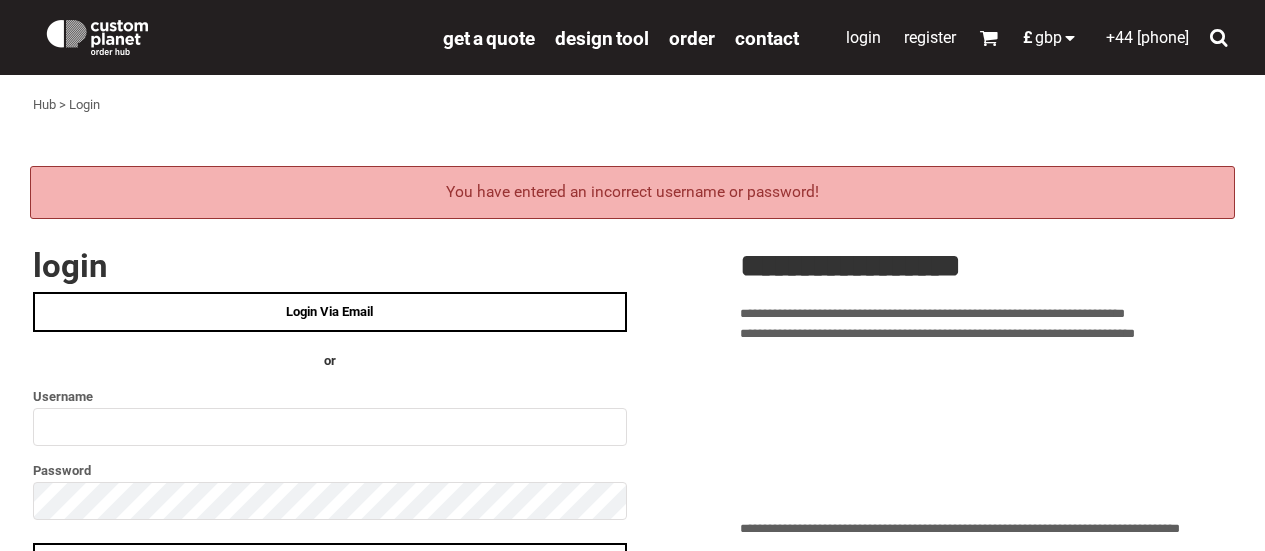 scroll, scrollTop: 0, scrollLeft: 0, axis: both 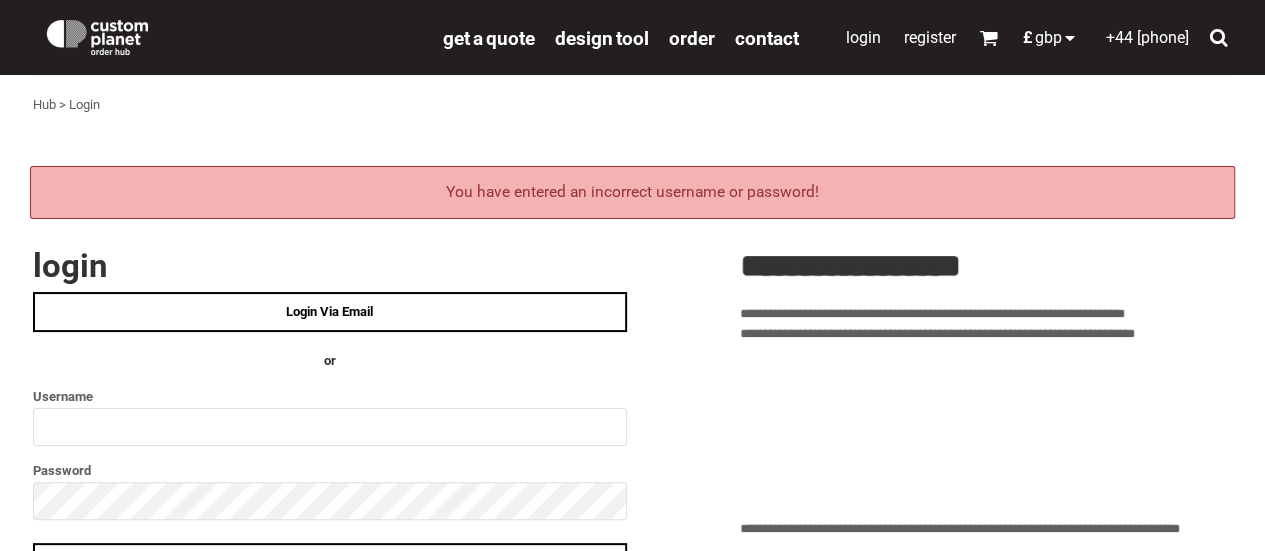 click on "**********" at bounding box center (980, 454) 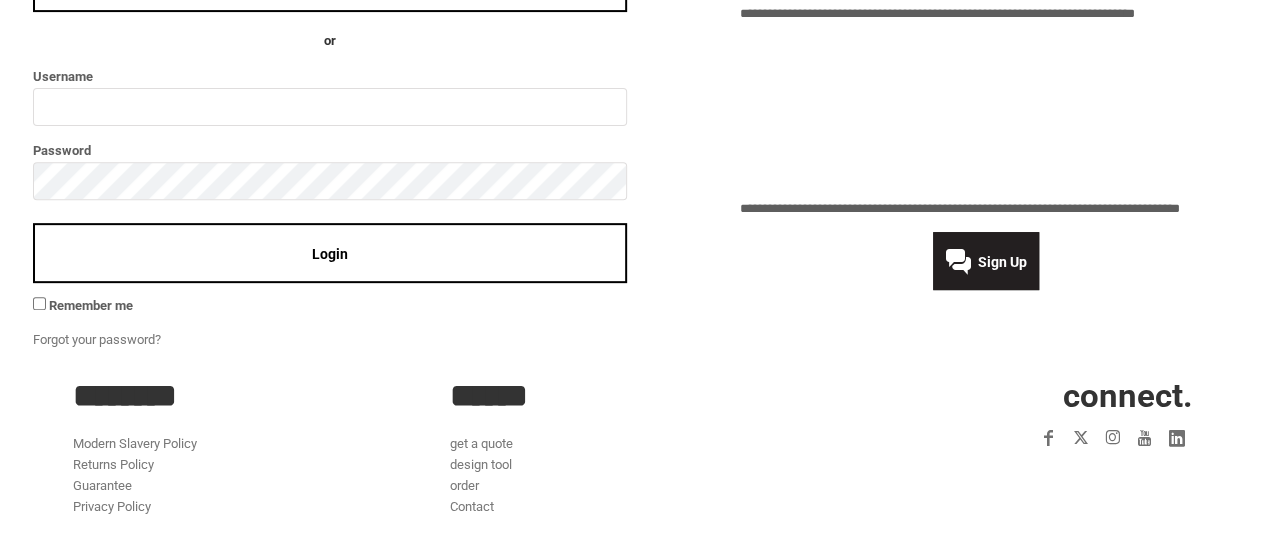 scroll, scrollTop: 322, scrollLeft: 0, axis: vertical 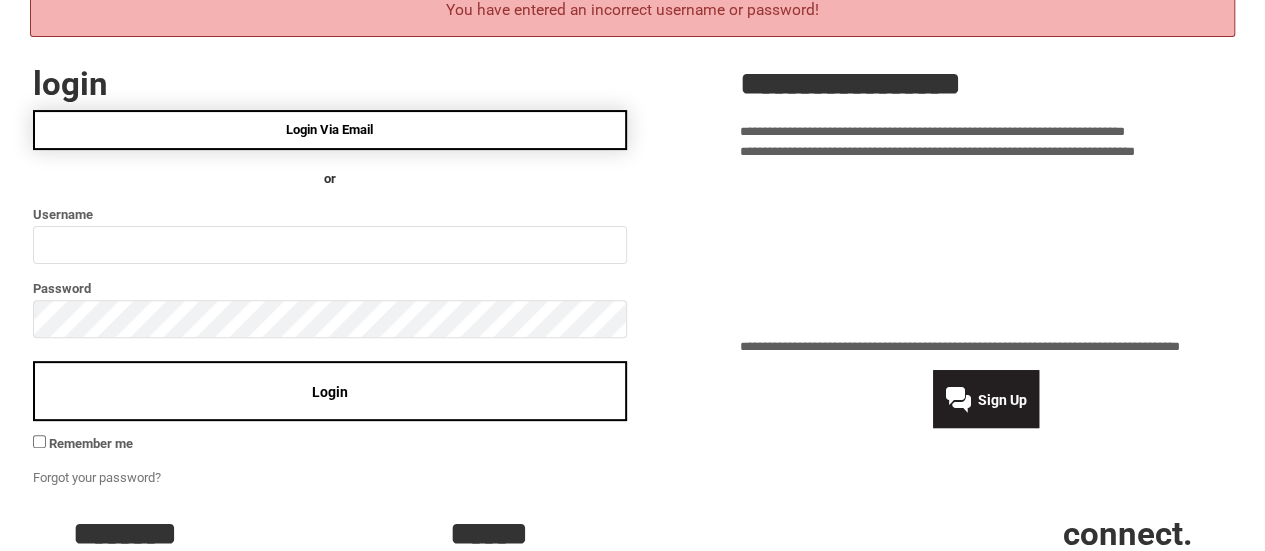 click on "Login Via Email" at bounding box center [330, 130] 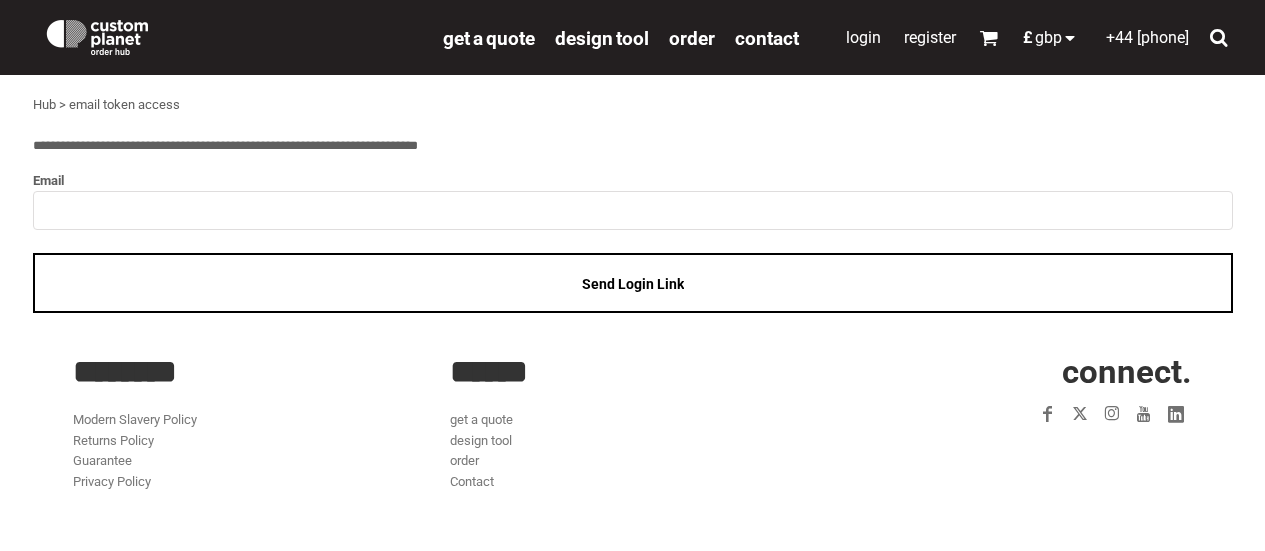 scroll, scrollTop: 0, scrollLeft: 0, axis: both 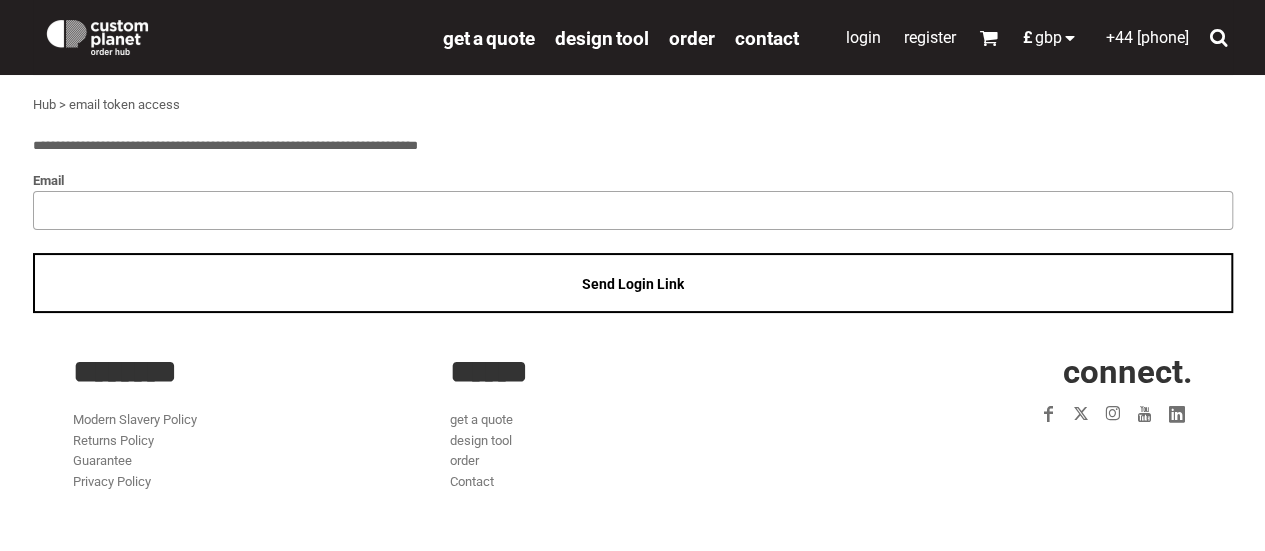 click at bounding box center [633, 210] 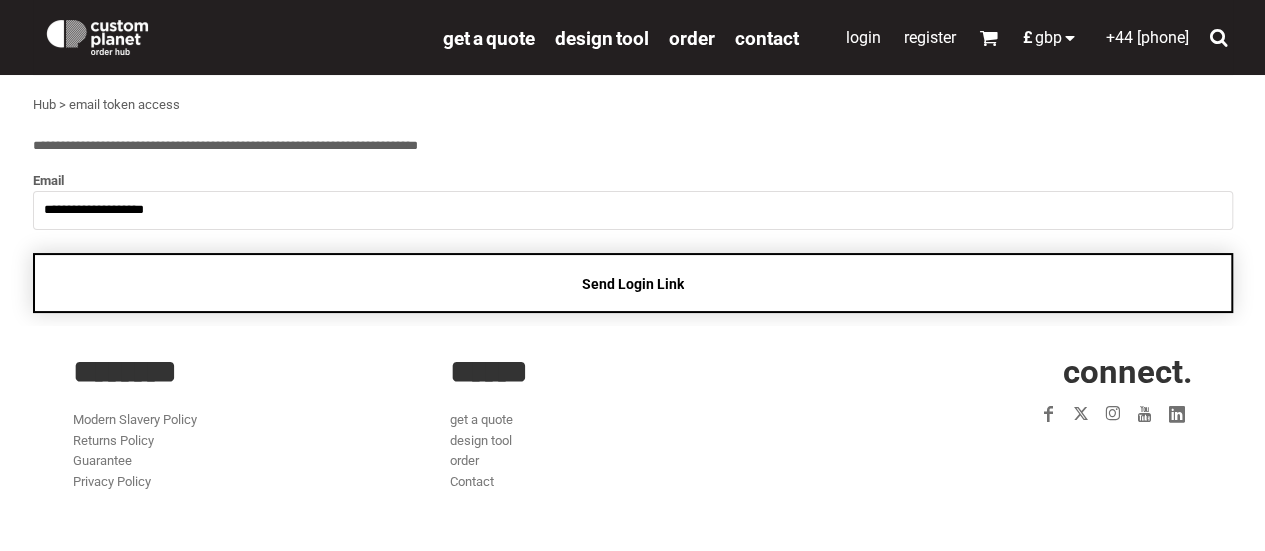 click on "Send Login Link" at bounding box center [633, 283] 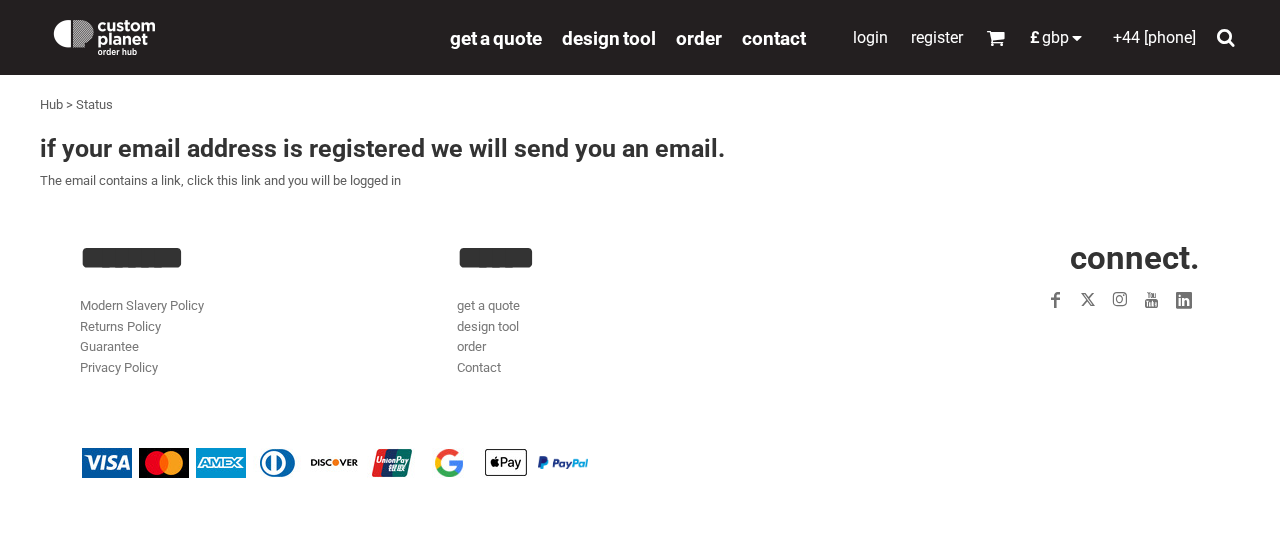 scroll, scrollTop: 0, scrollLeft: 0, axis: both 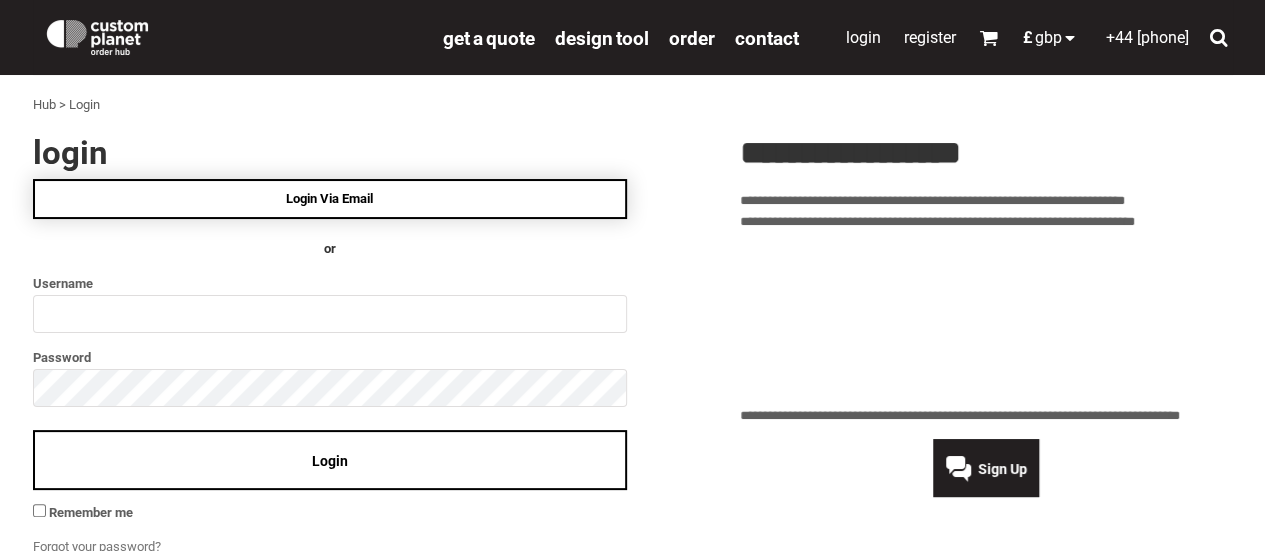 click on "Login Via Email" at bounding box center [330, 199] 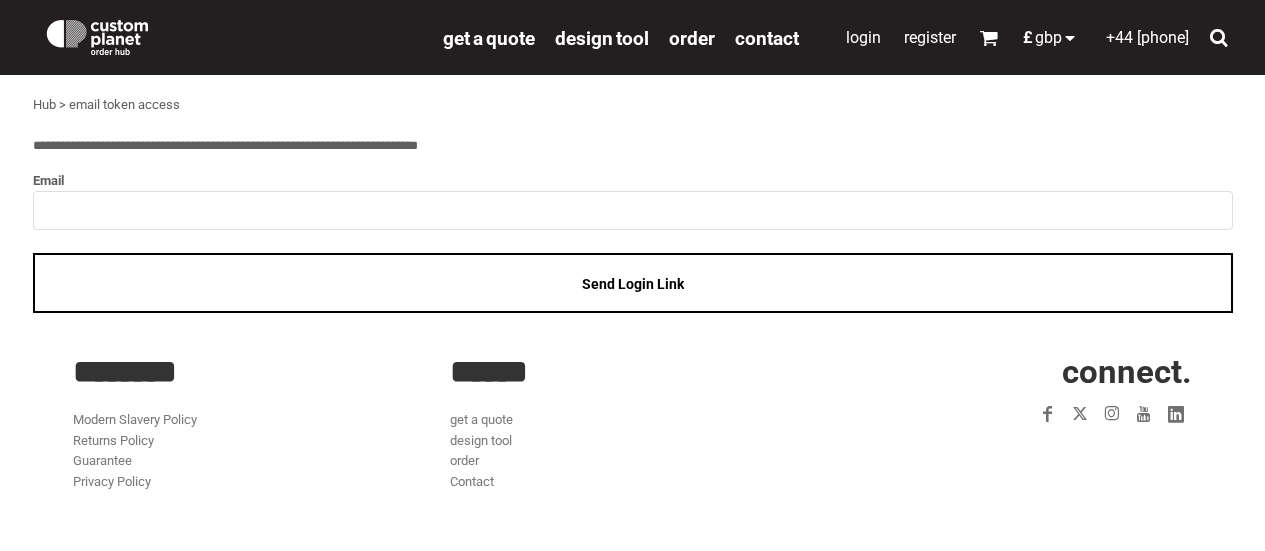 scroll, scrollTop: 0, scrollLeft: 0, axis: both 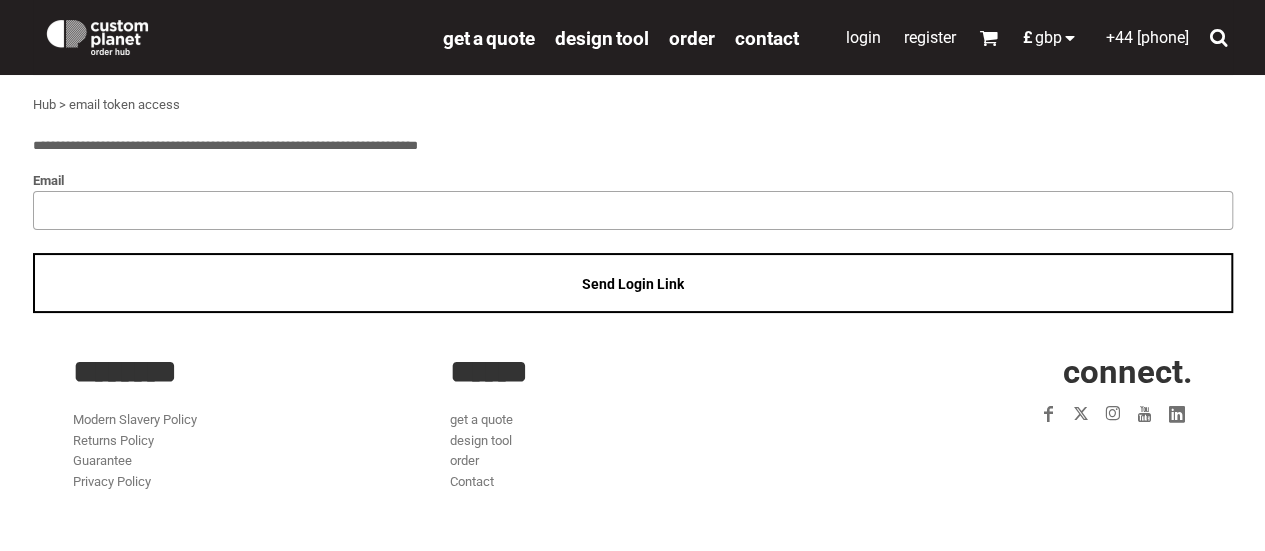 click at bounding box center [633, 210] 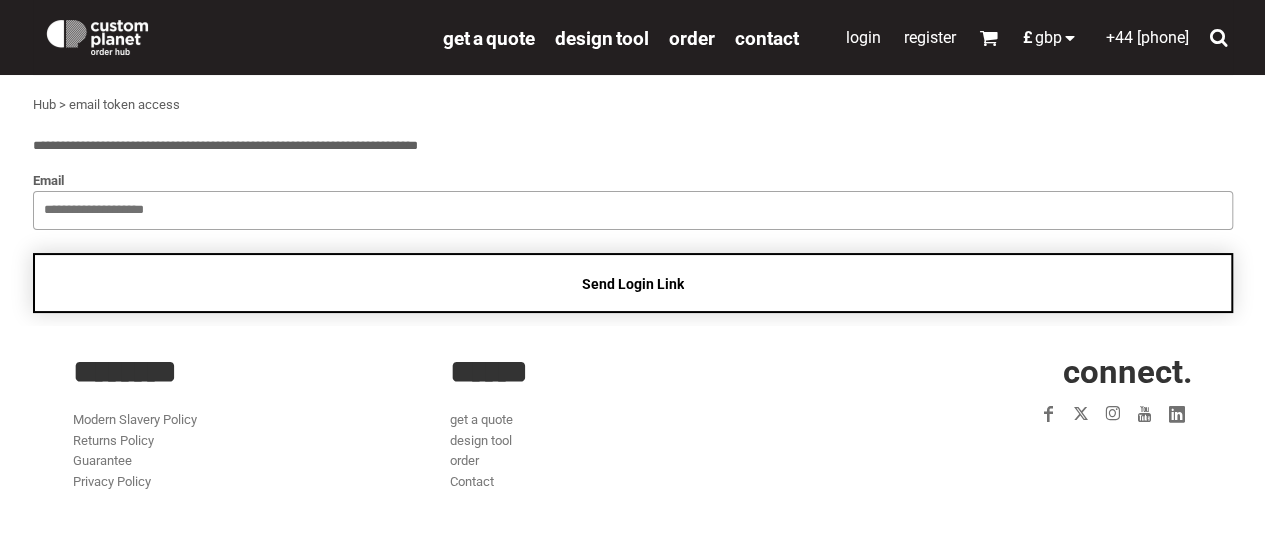 click on "Send Login Link" at bounding box center [633, 283] 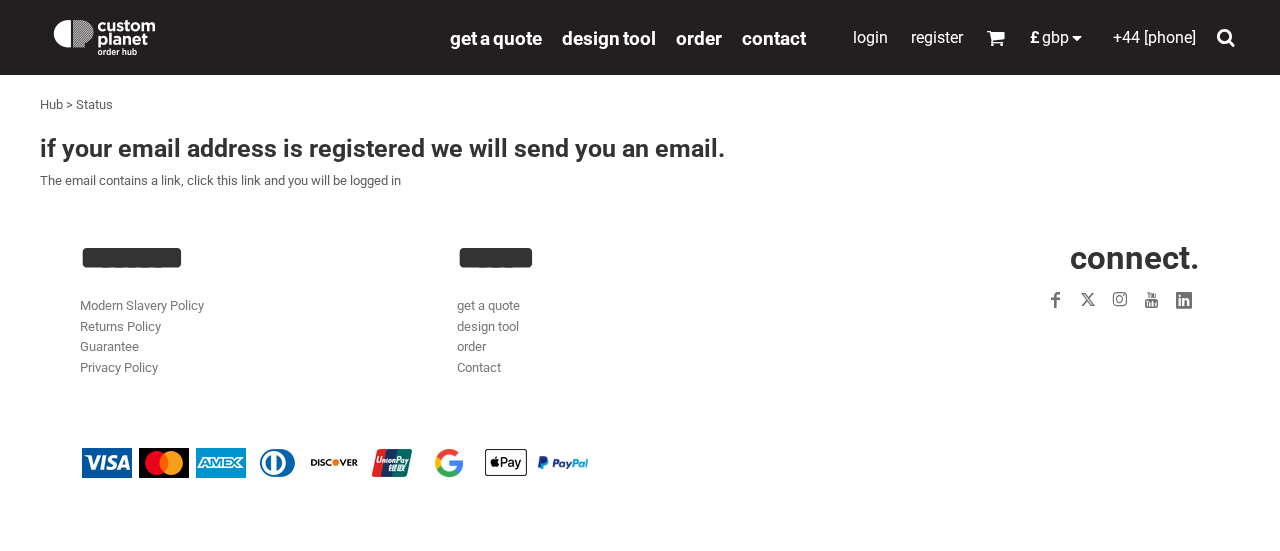scroll, scrollTop: 0, scrollLeft: 0, axis: both 